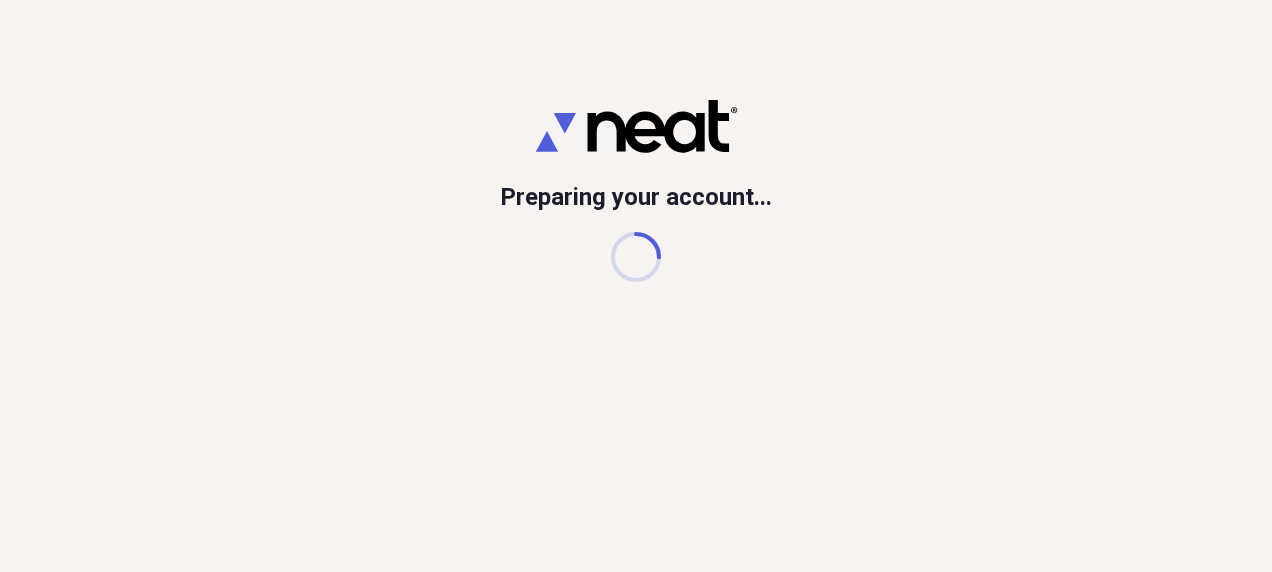 scroll, scrollTop: 0, scrollLeft: 0, axis: both 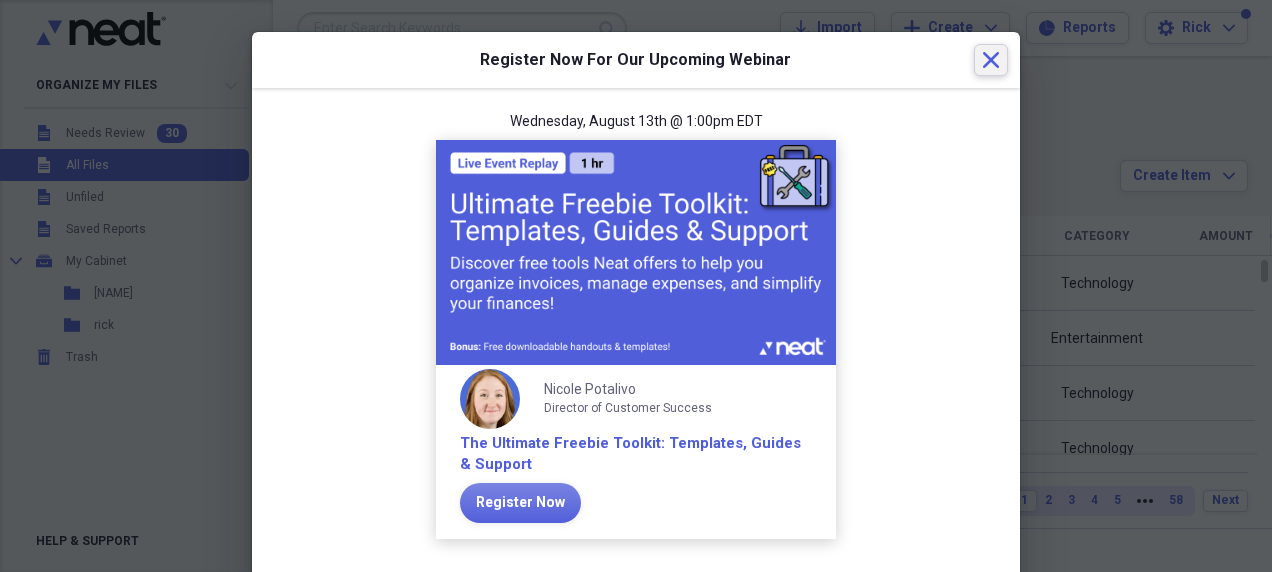 click on "Close" 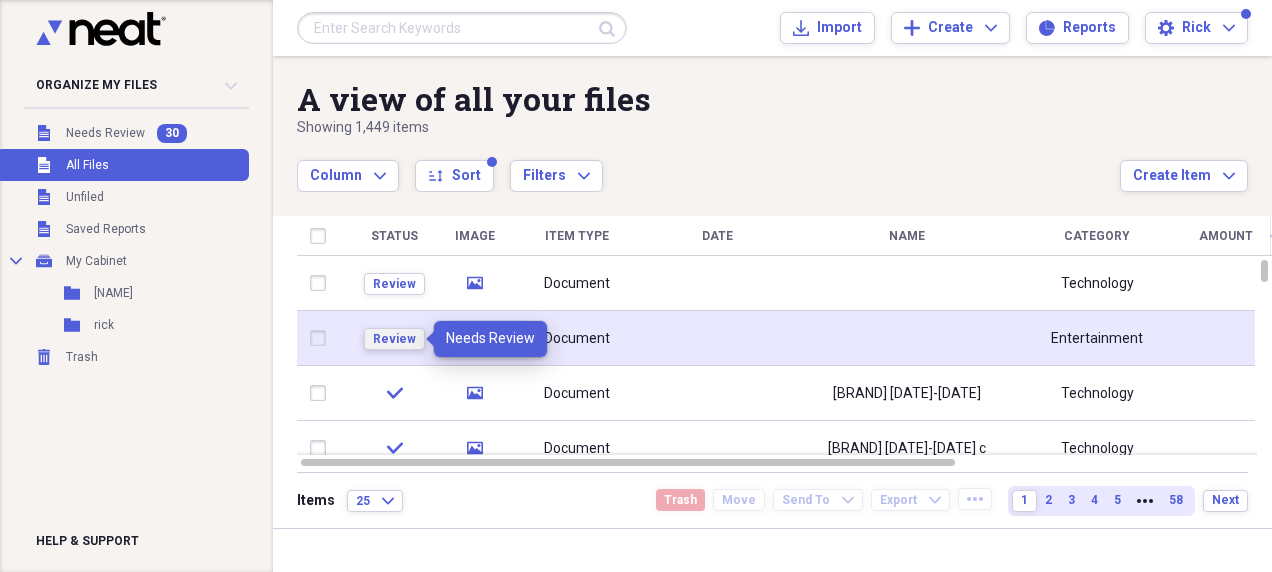 click on "Review" at bounding box center (394, 339) 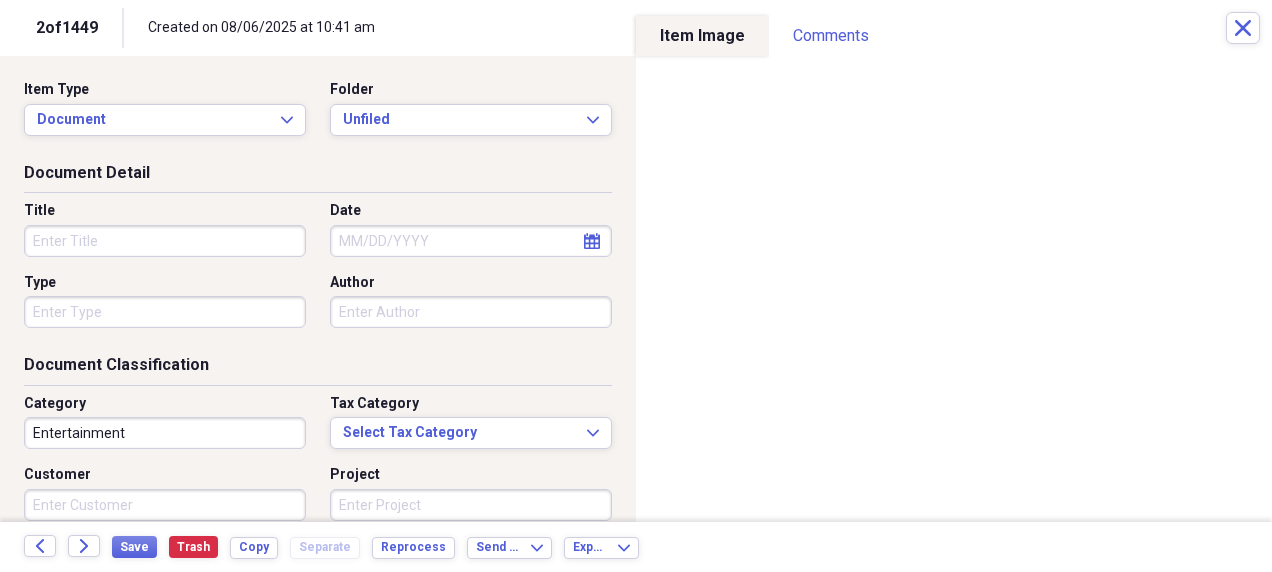 click on "Title" at bounding box center (165, 241) 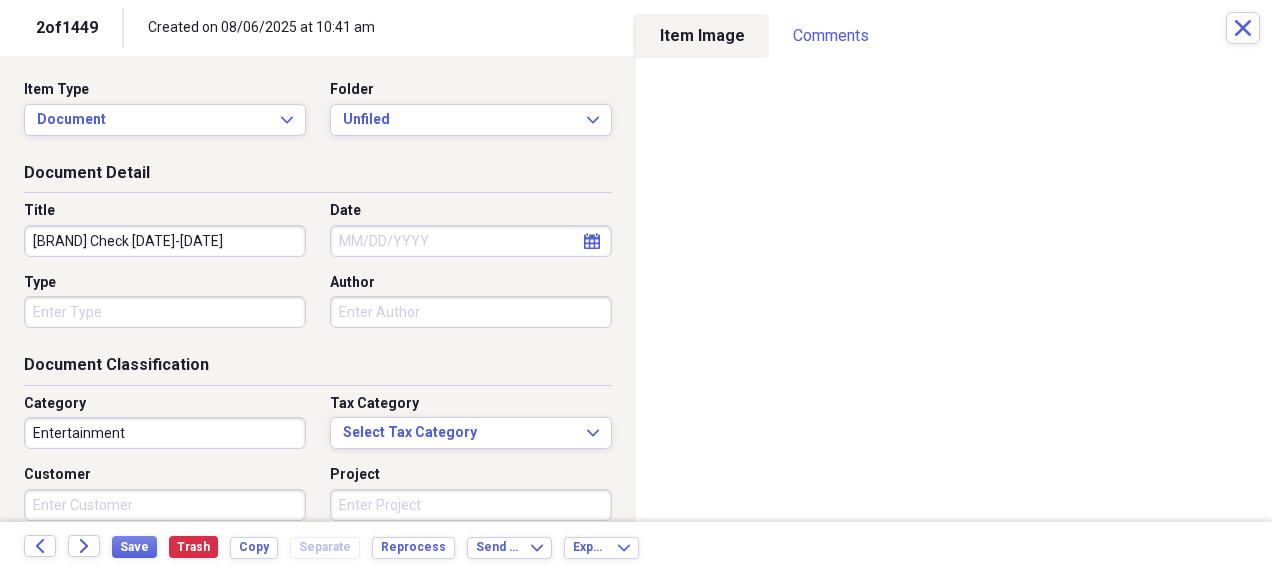 type on "[BRAND] Check [DATE]-[DATE]" 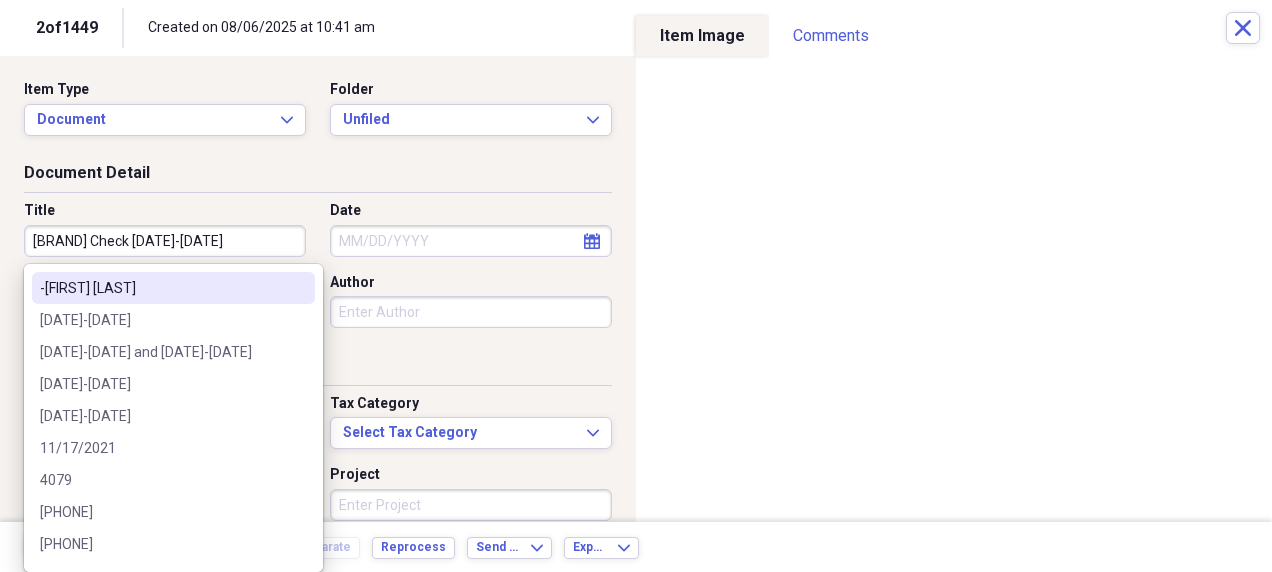 click on "-[FIRST] [LAST]" at bounding box center (161, 288) 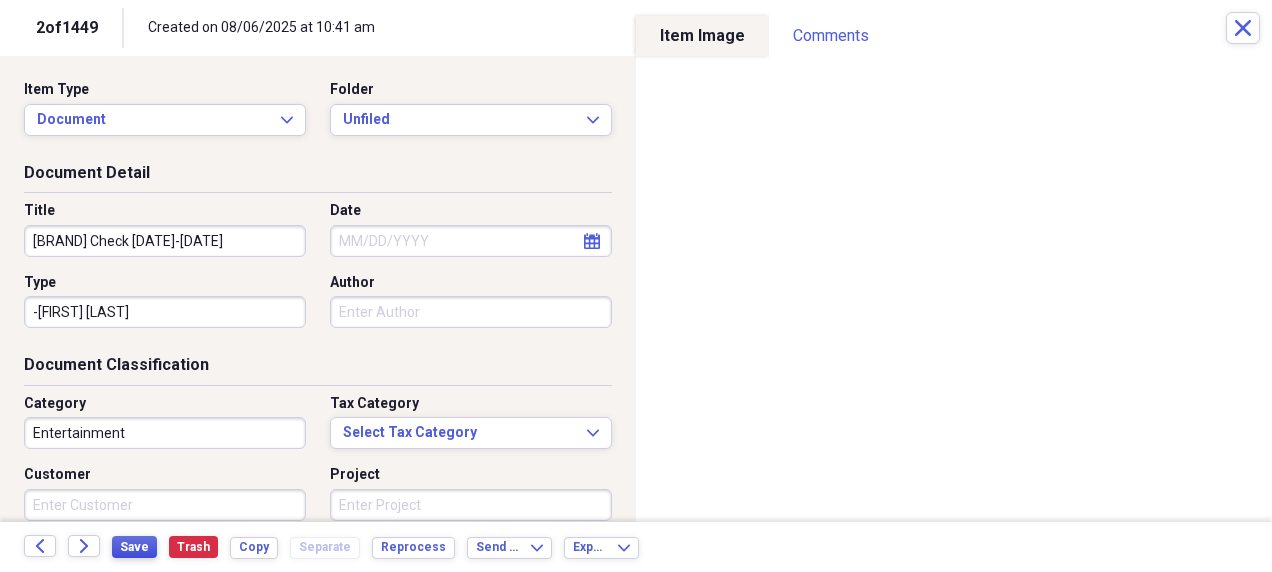 click on "Save" at bounding box center [134, 547] 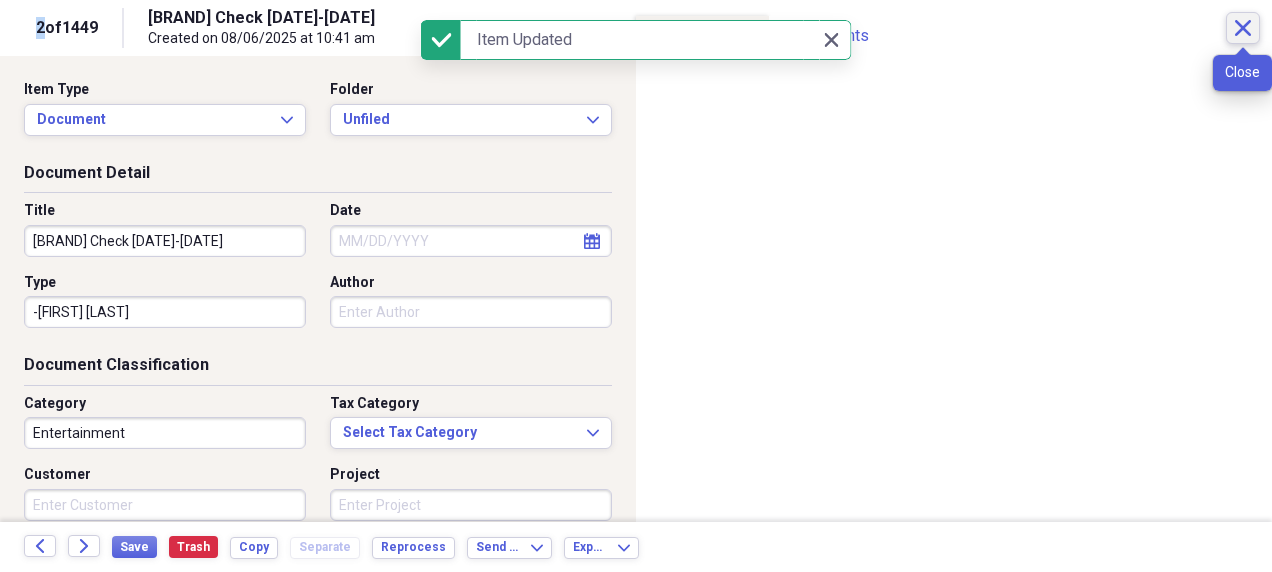 click on "Close" 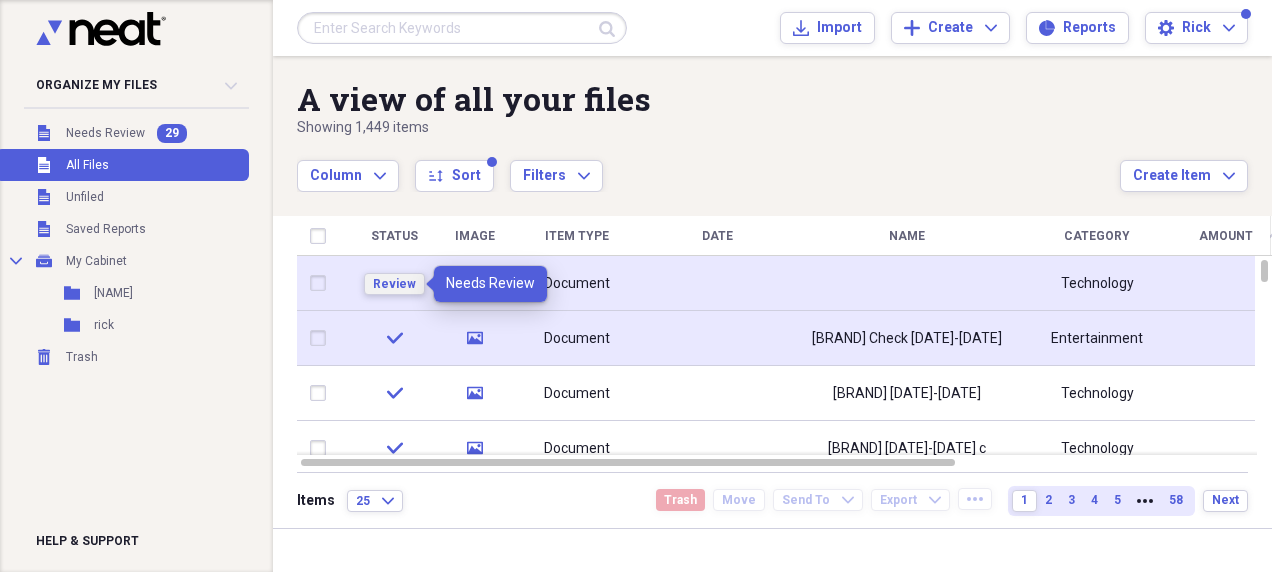 click on "Review" at bounding box center [394, 284] 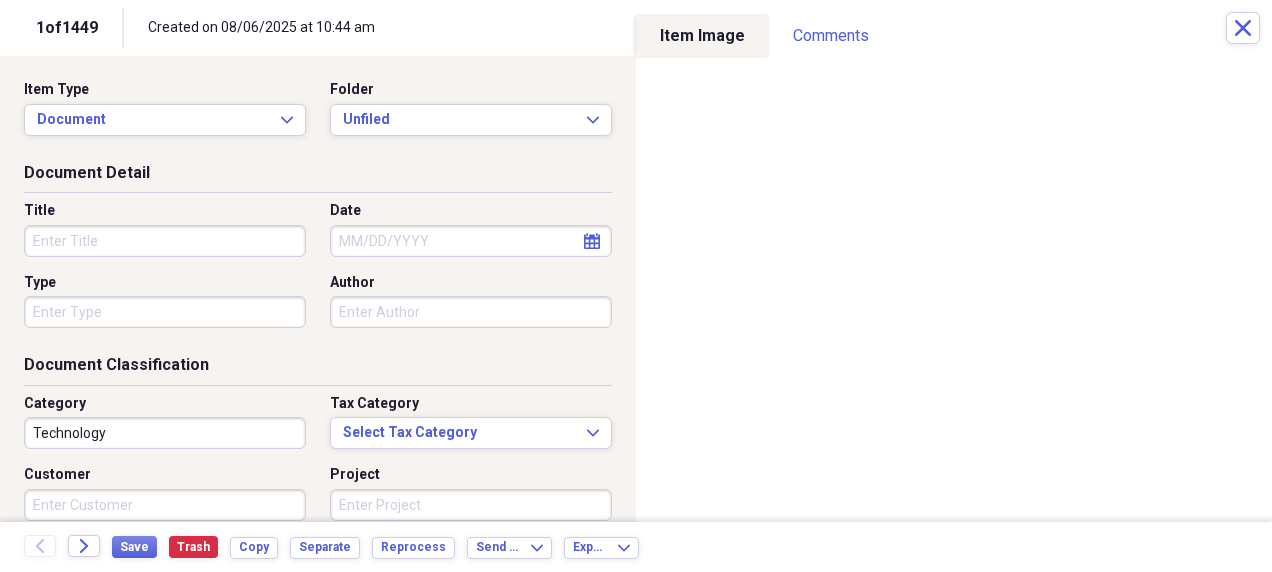 click on "Title" at bounding box center [165, 241] 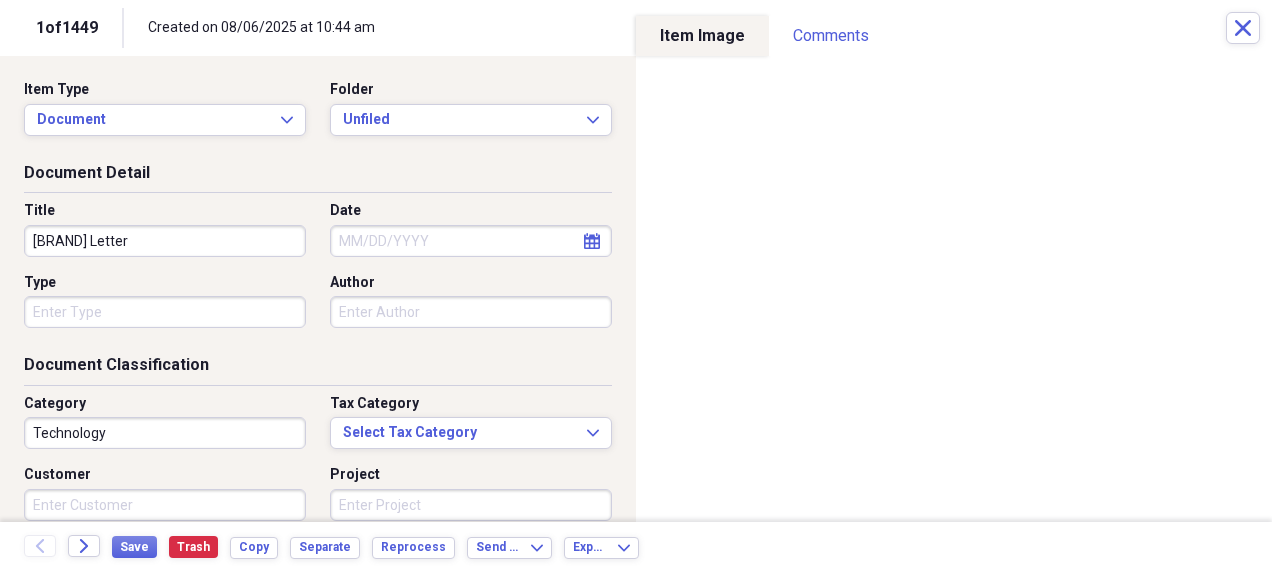 type on "[BRAND] Letter" 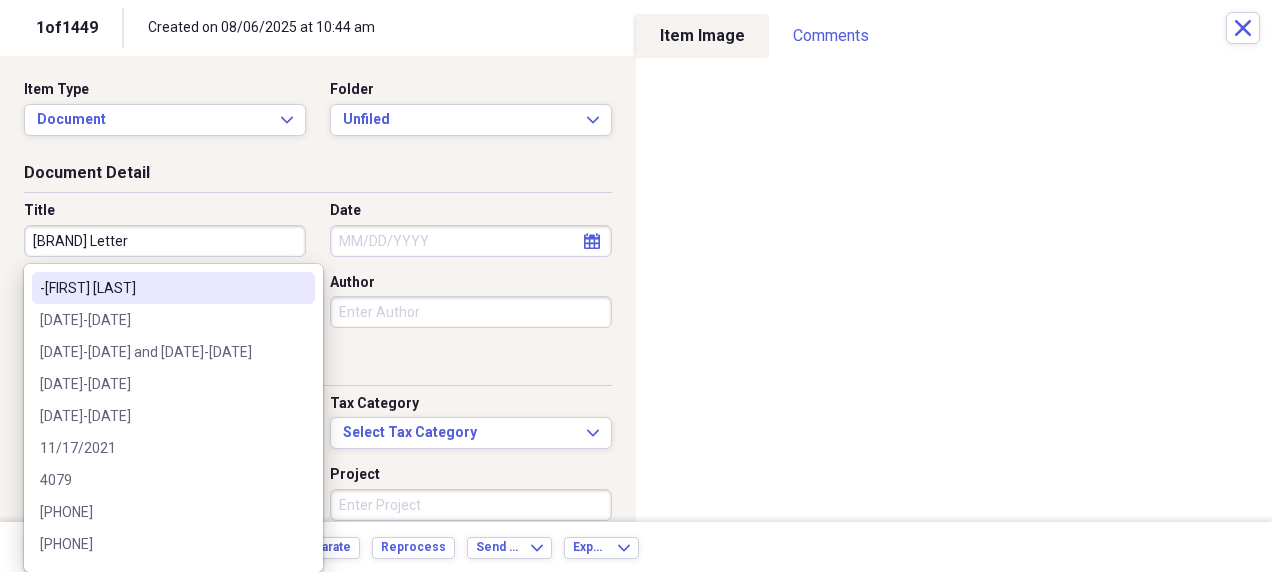 click on "-[FIRST] [LAST]" at bounding box center [161, 288] 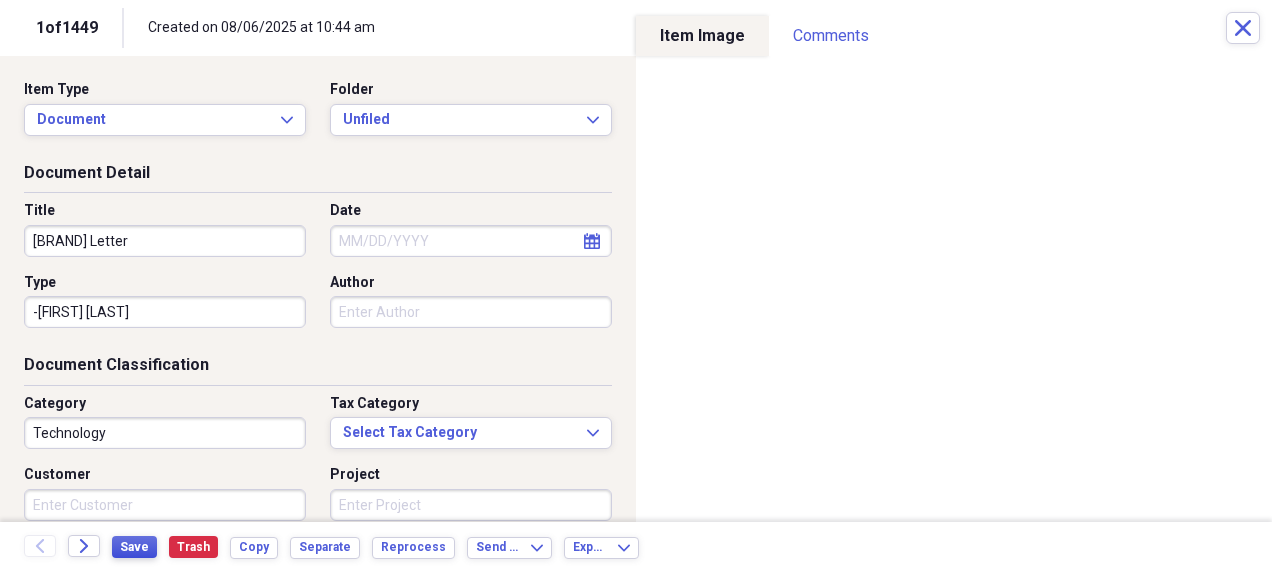 click on "Save" at bounding box center (134, 547) 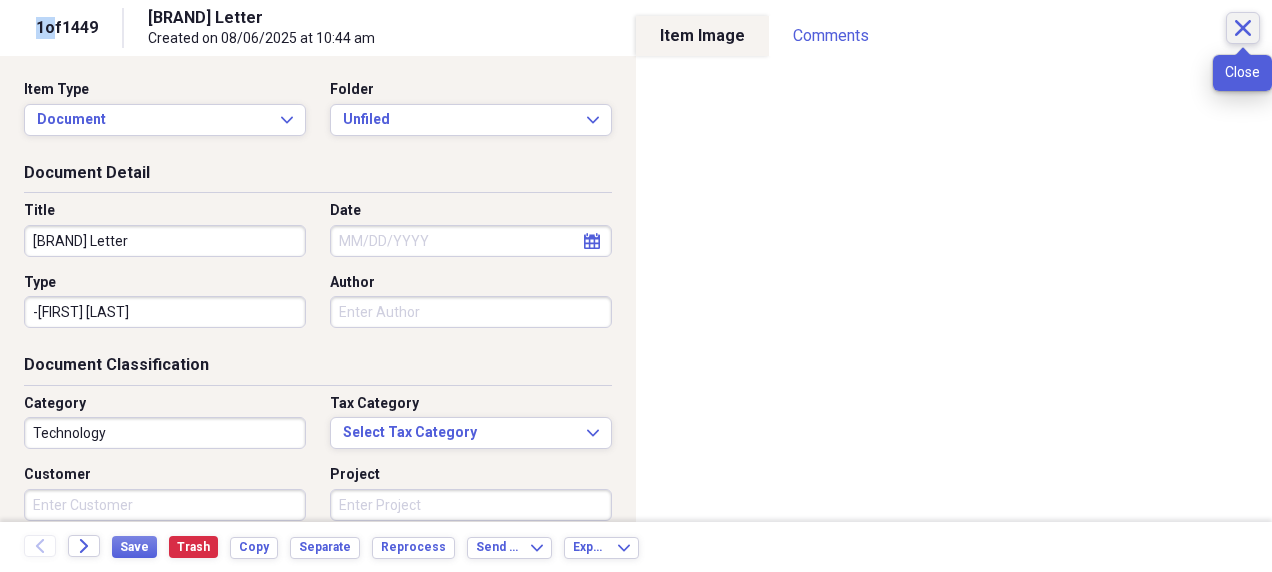 click 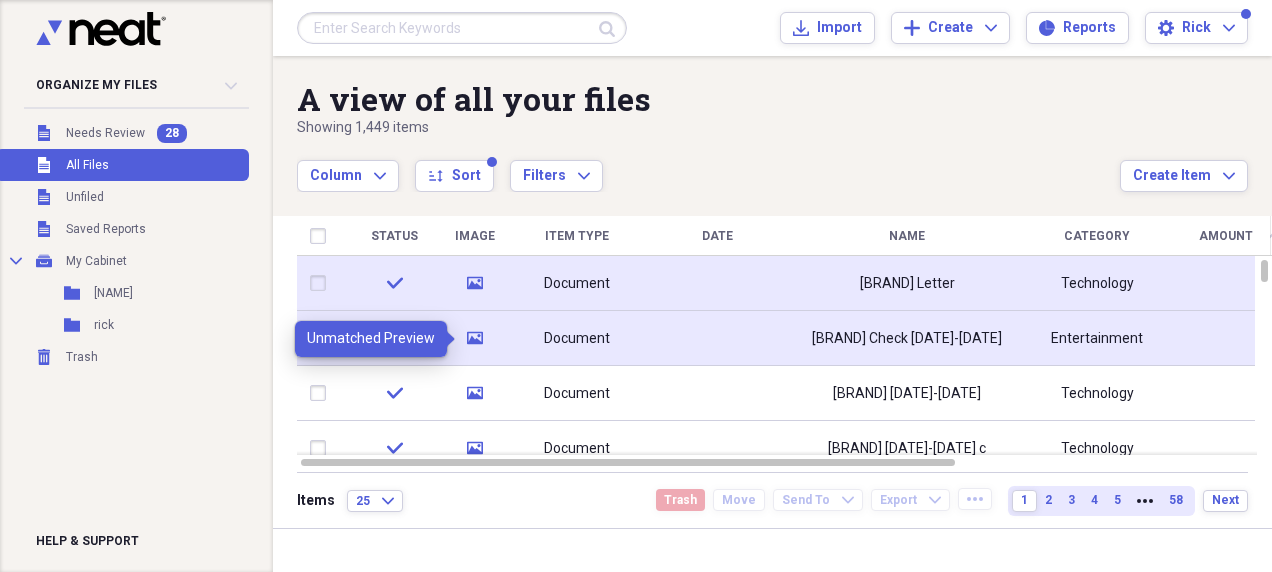click on "media" 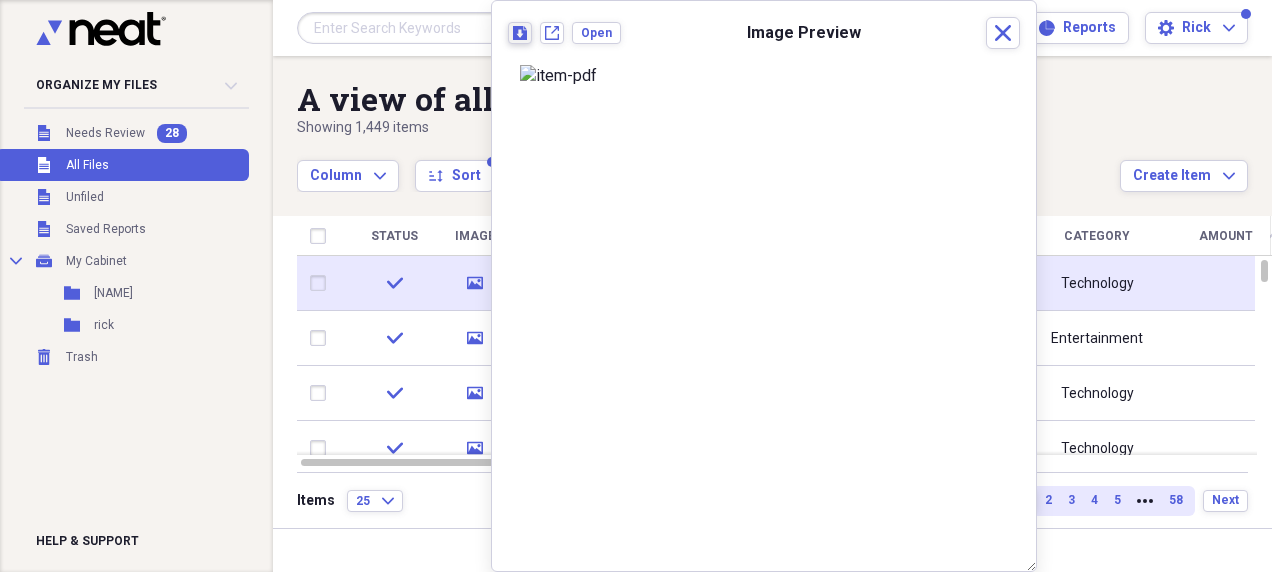 click on "Download" 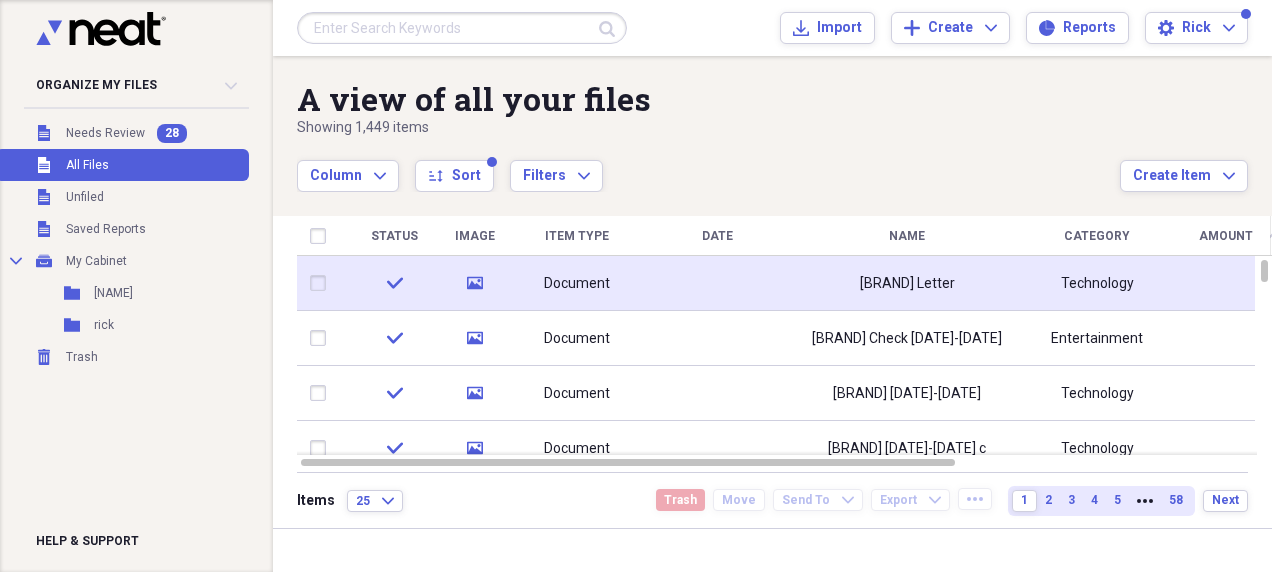 click on "media" 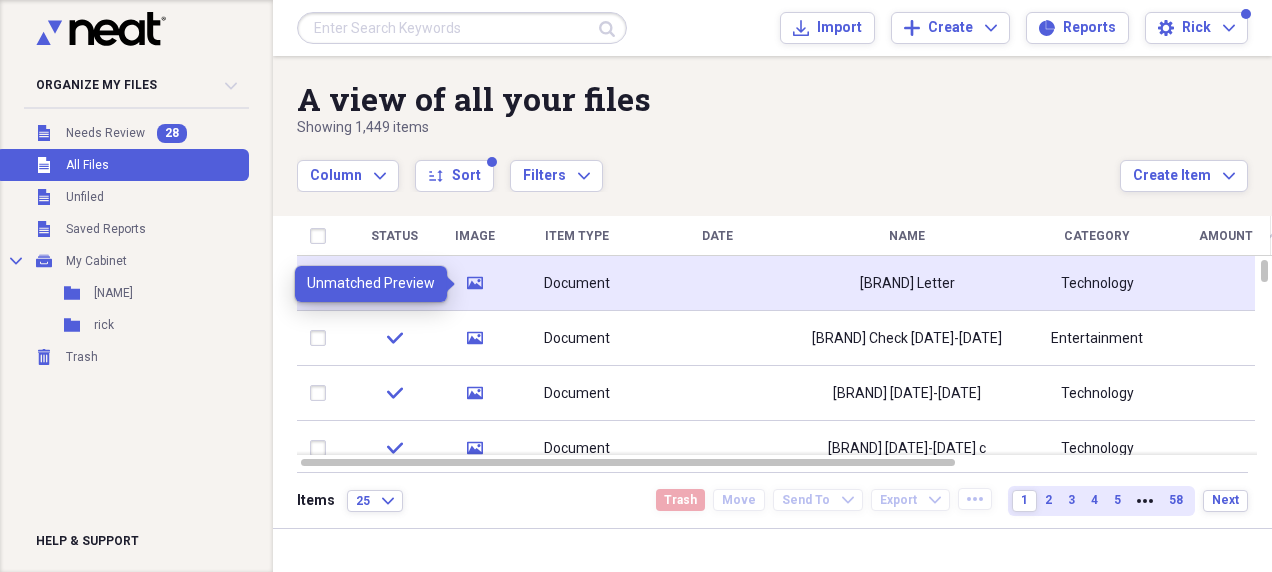 click on "media" 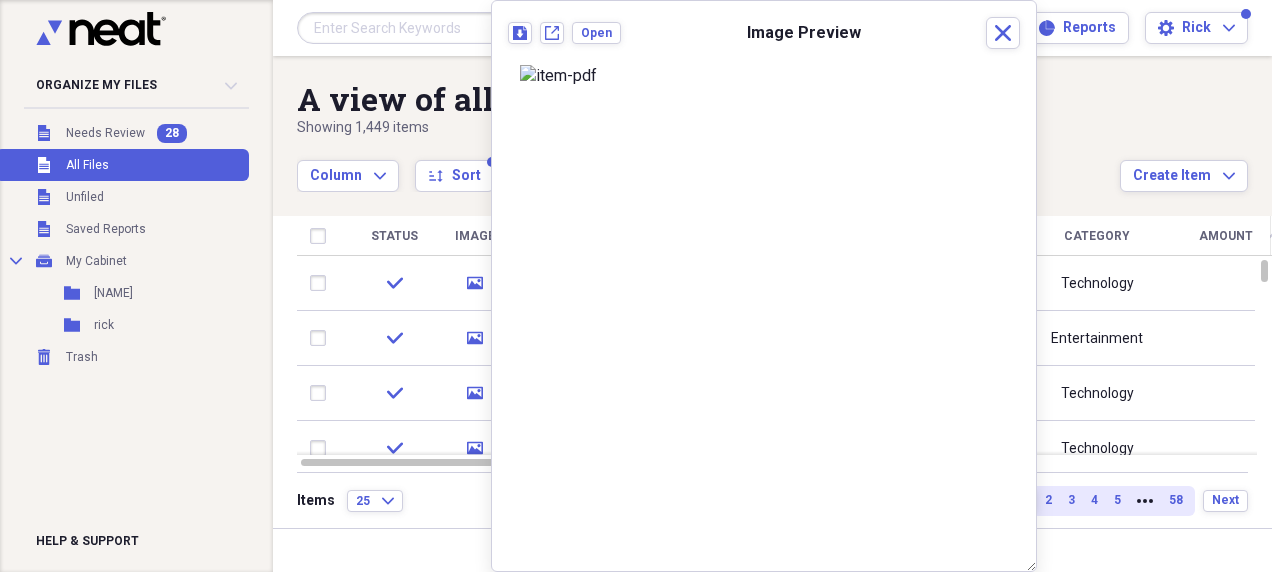scroll, scrollTop: 4, scrollLeft: 0, axis: vertical 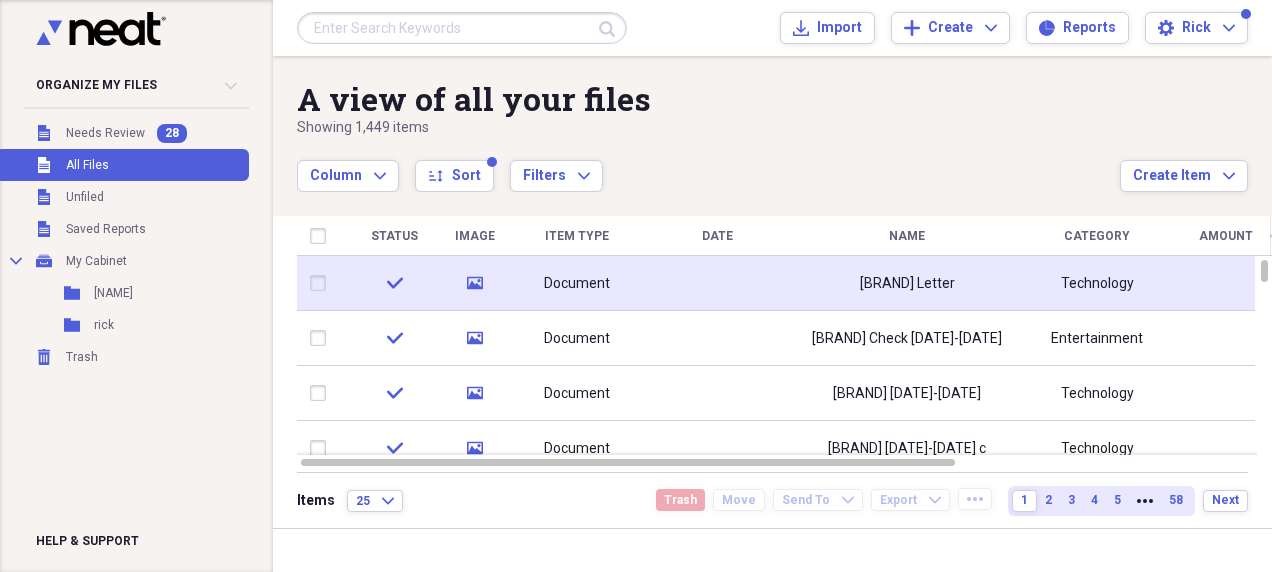 click 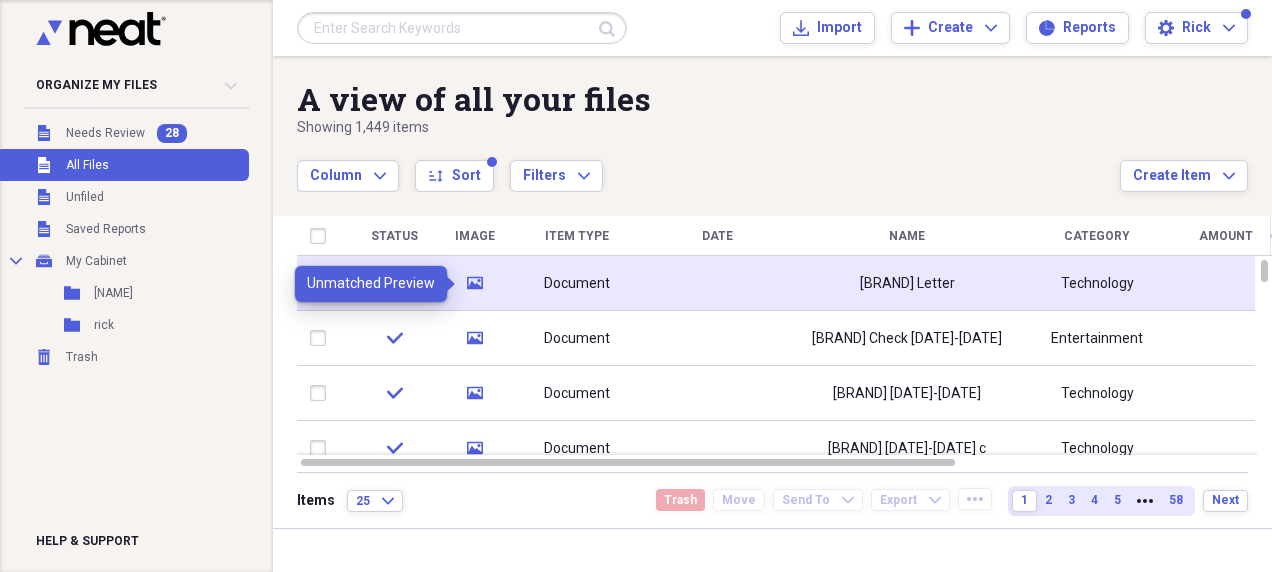 click 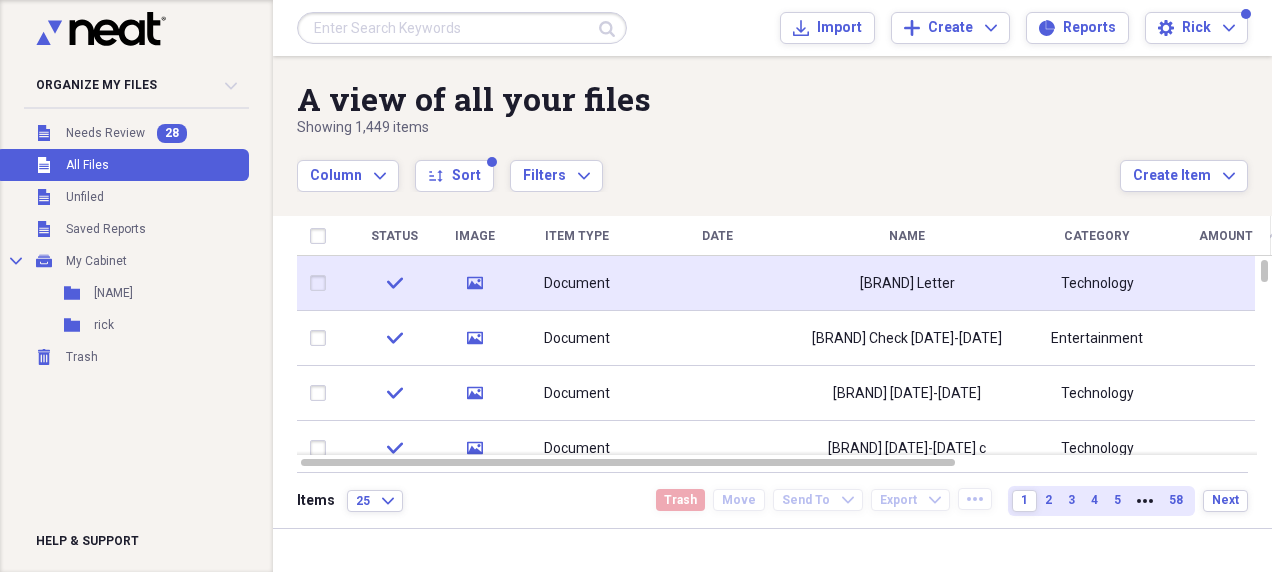 click 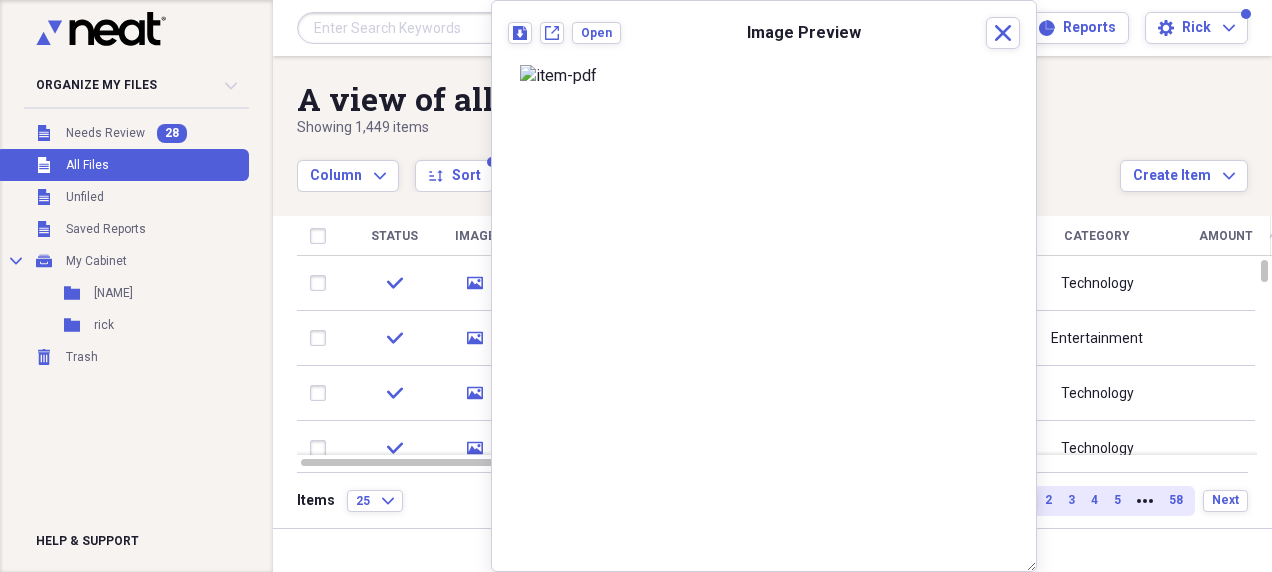 scroll, scrollTop: 0, scrollLeft: 0, axis: both 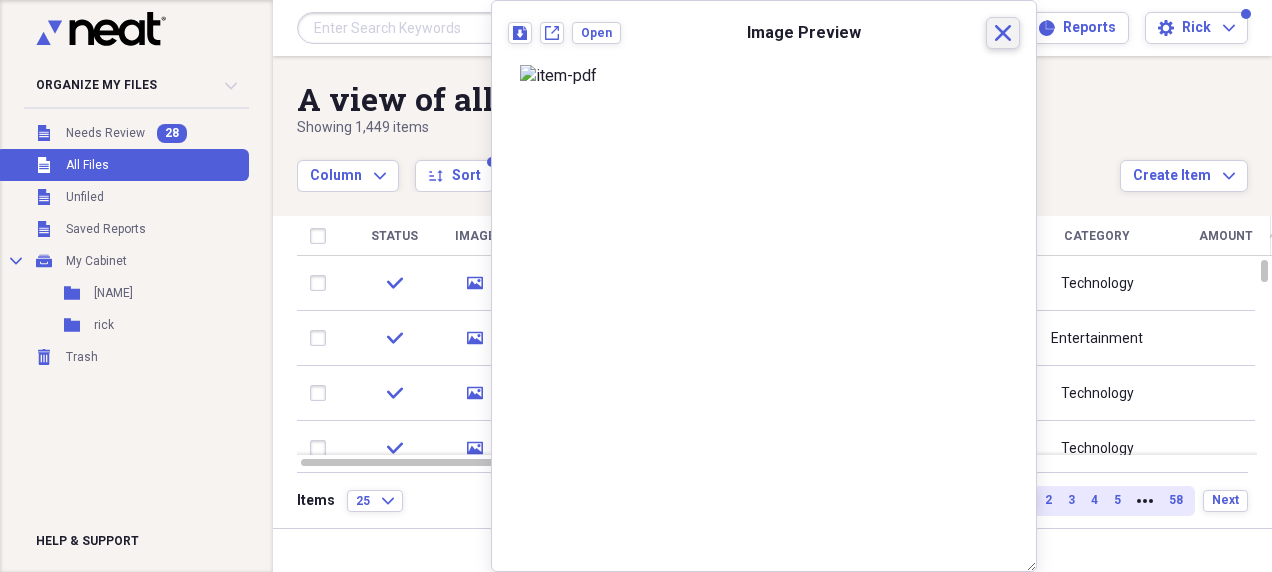 click on "Close" 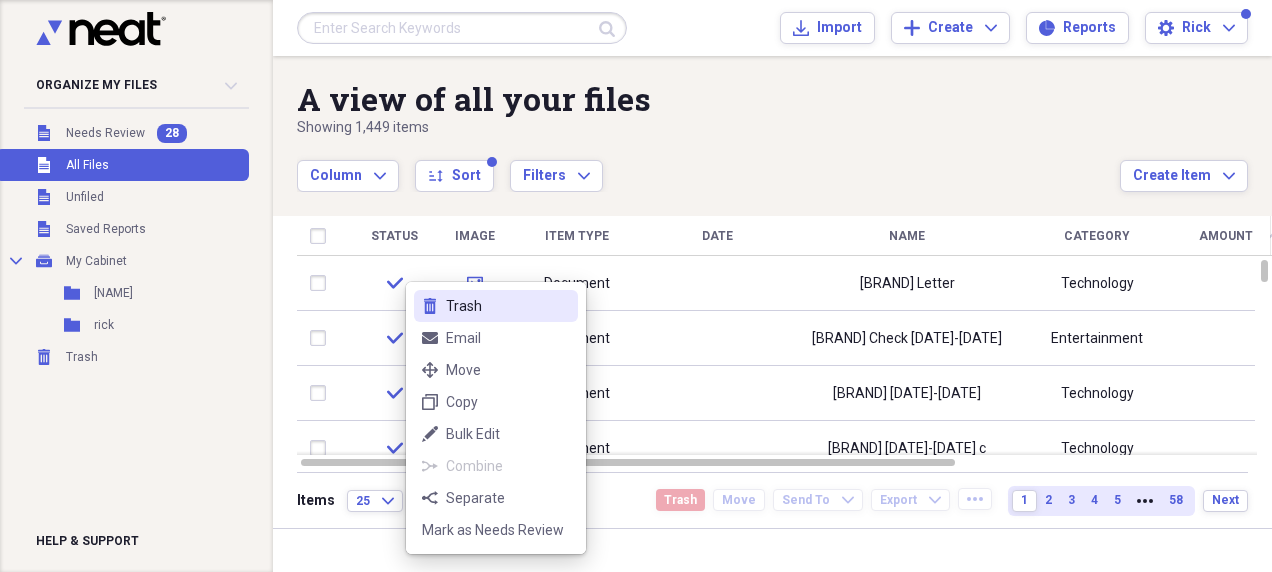 click on "Trash" at bounding box center (508, 306) 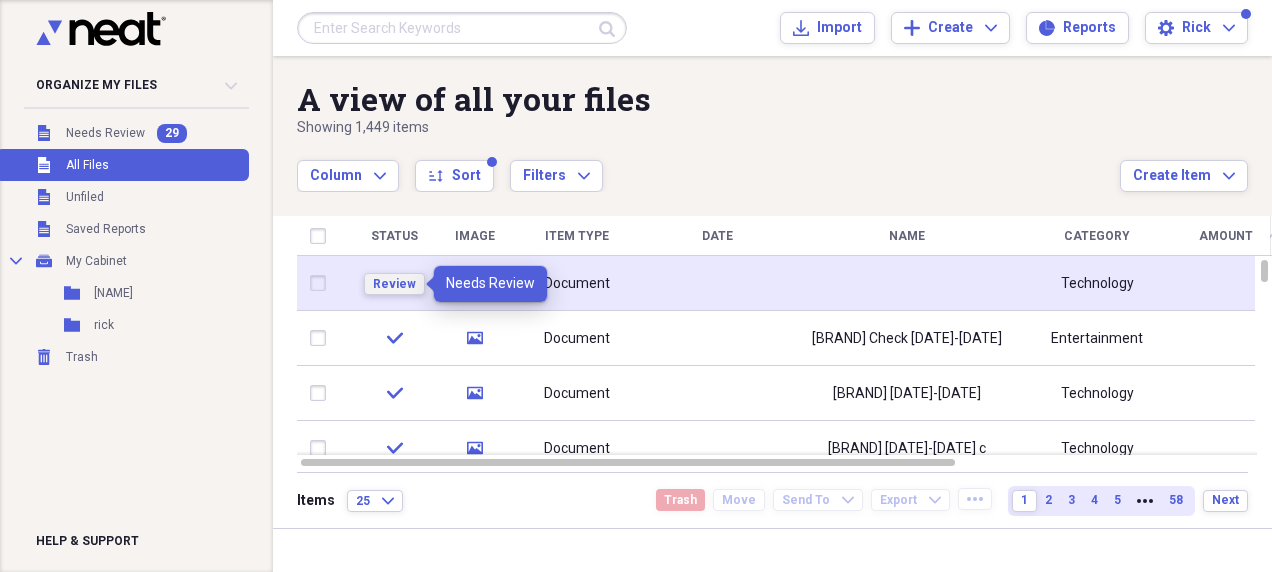 click on "Review" at bounding box center (394, 284) 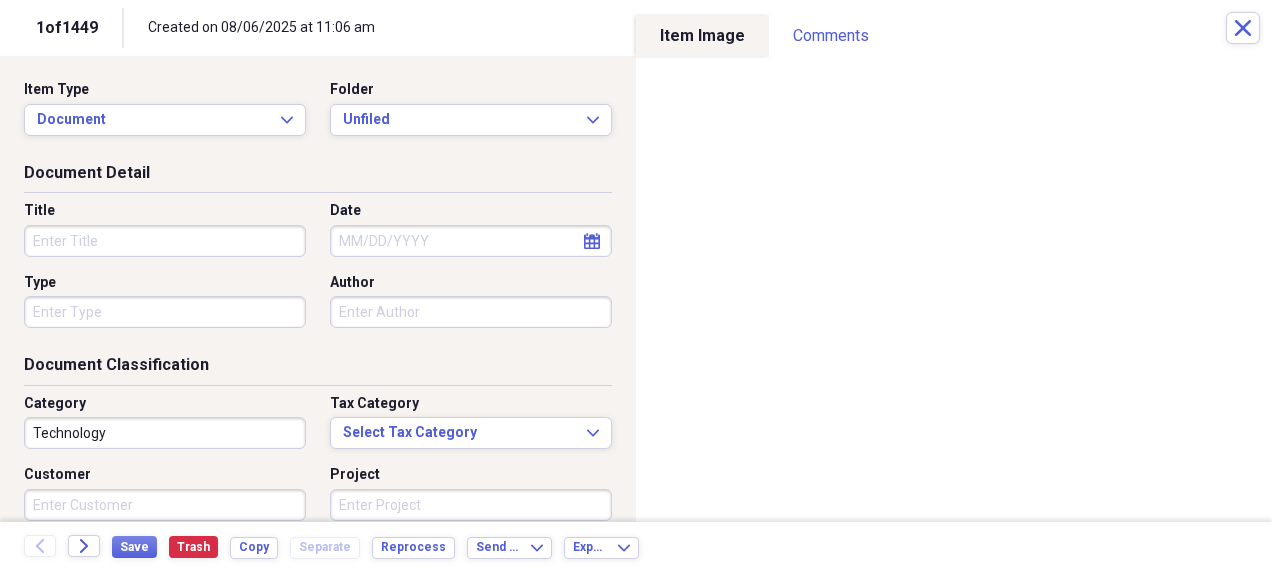 click on "Title" at bounding box center (165, 241) 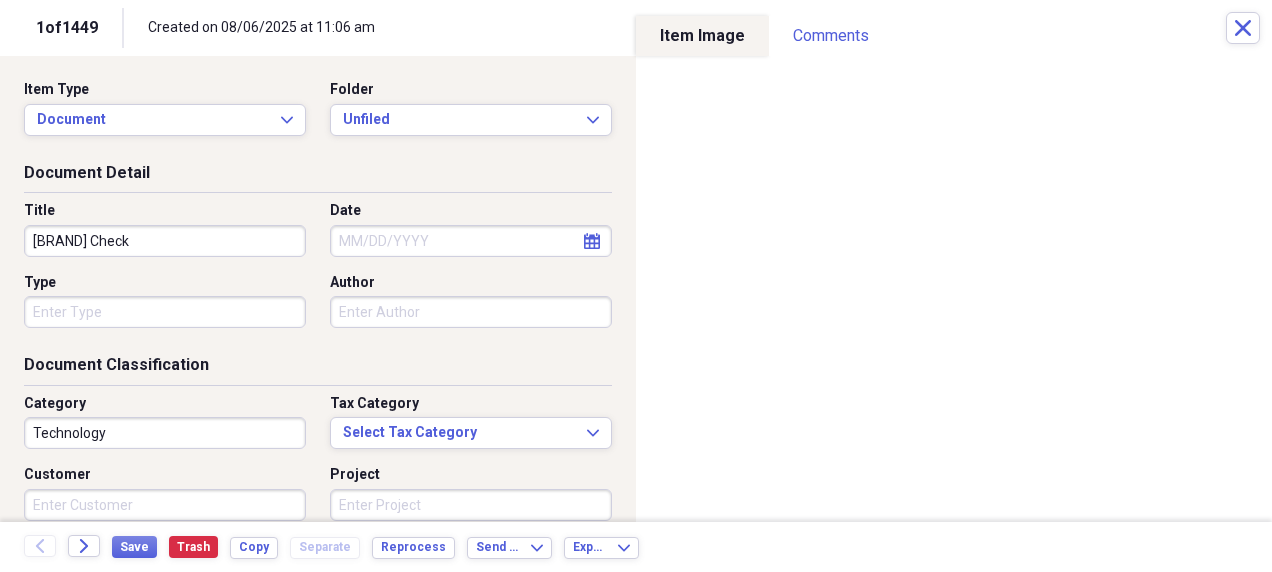 type on "[BRAND] Check" 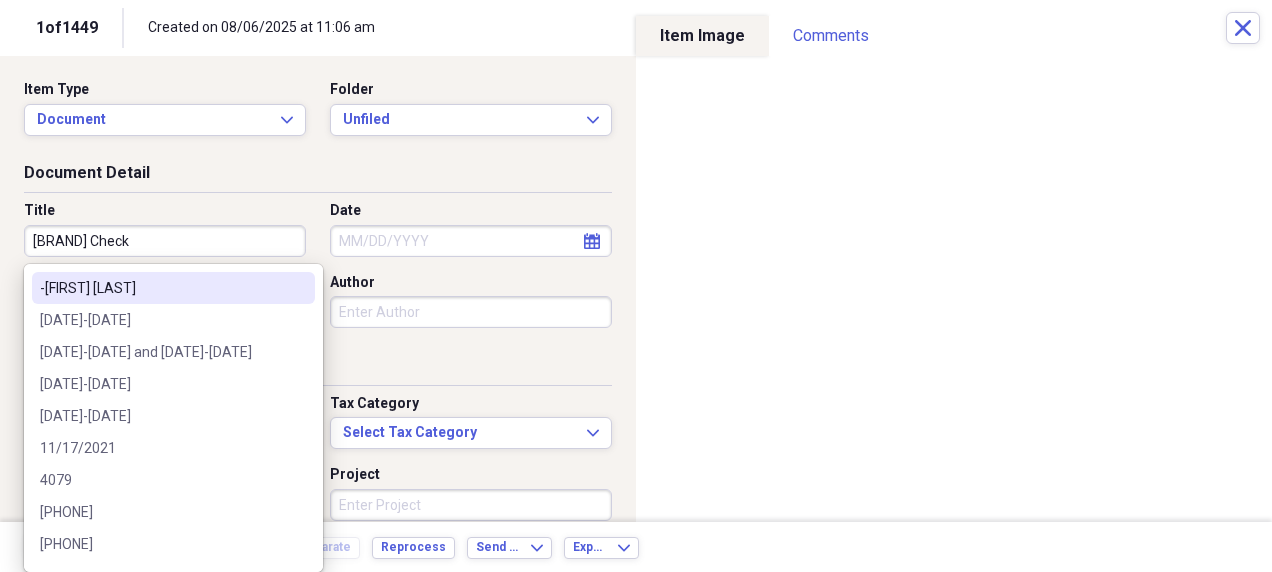 click on "-[FIRST] [LAST]" at bounding box center [161, 288] 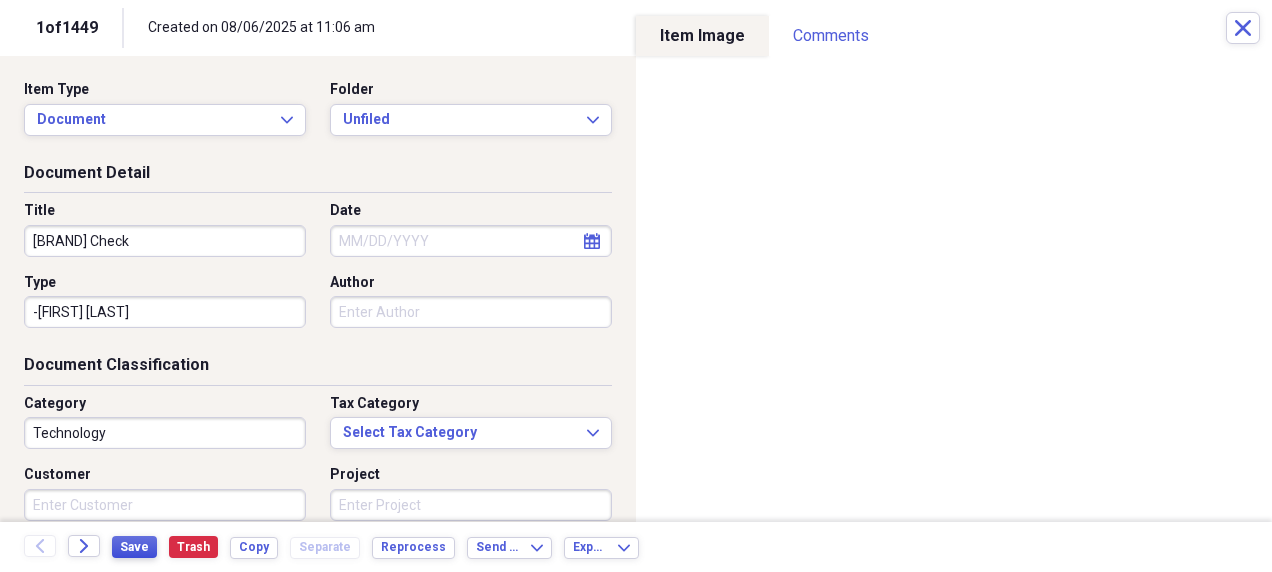 click on "Save" at bounding box center (134, 547) 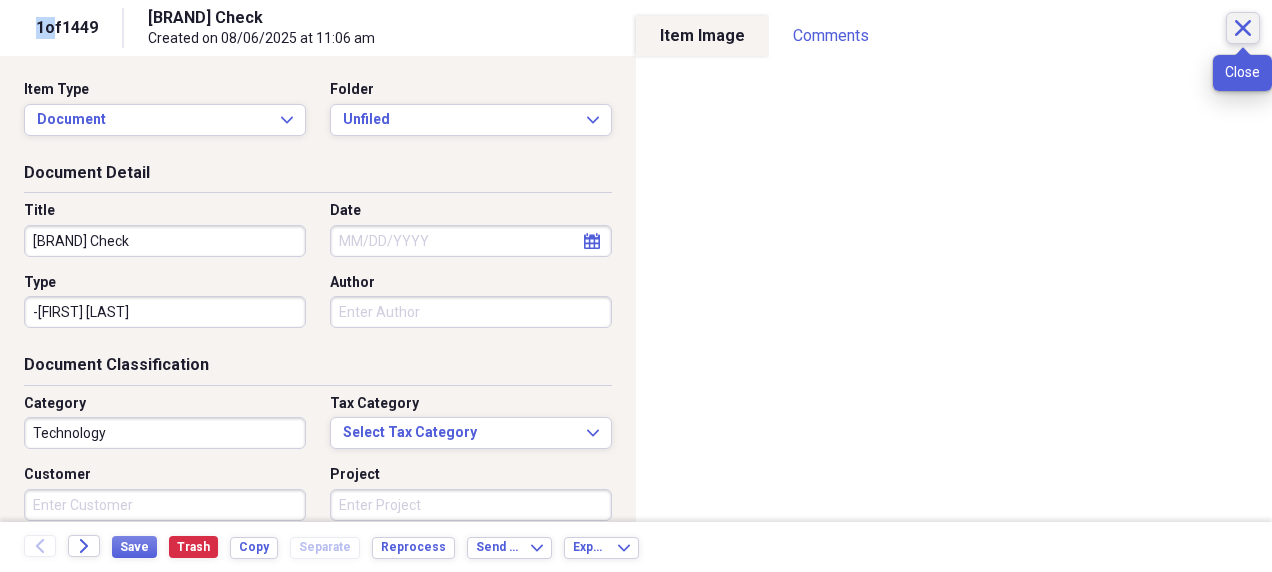 click 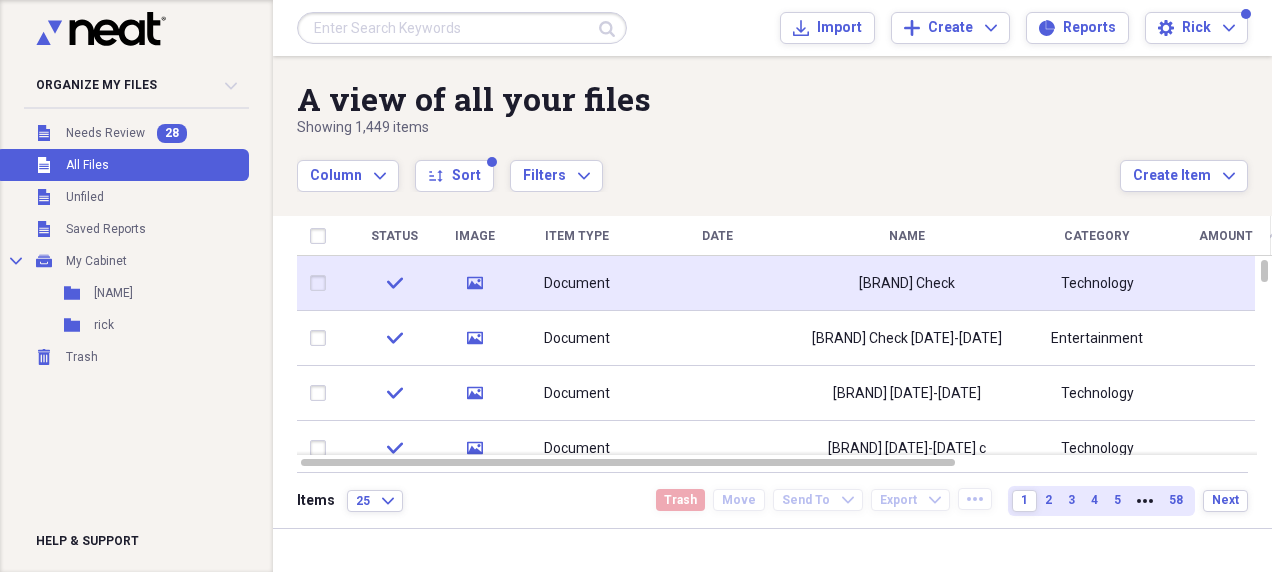 click on "media" 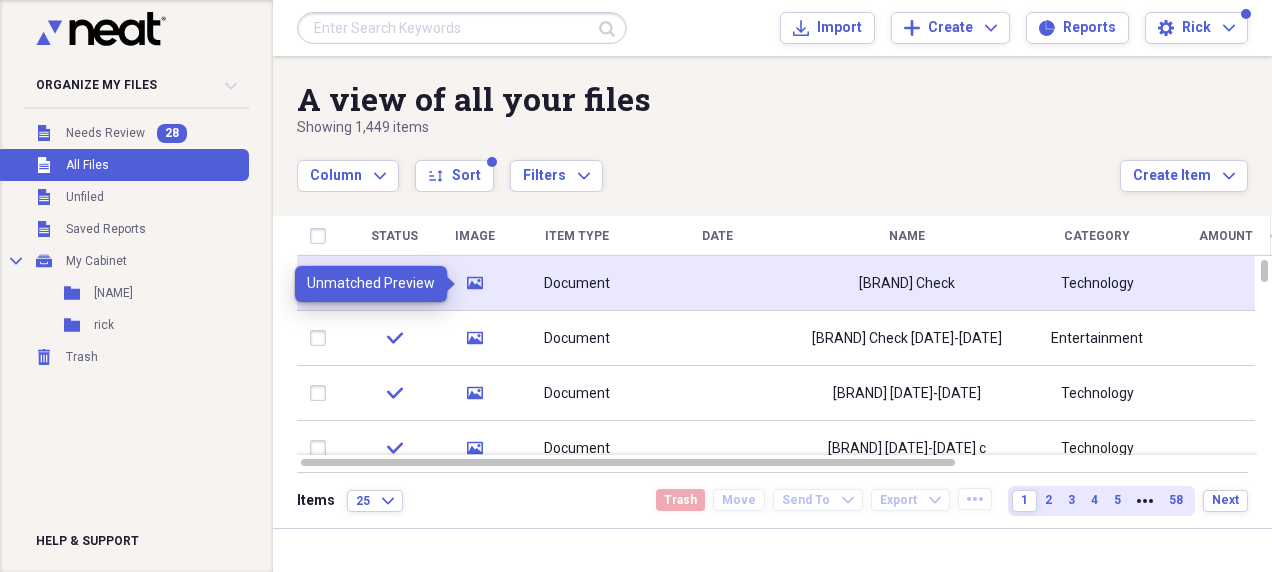 click on "media" 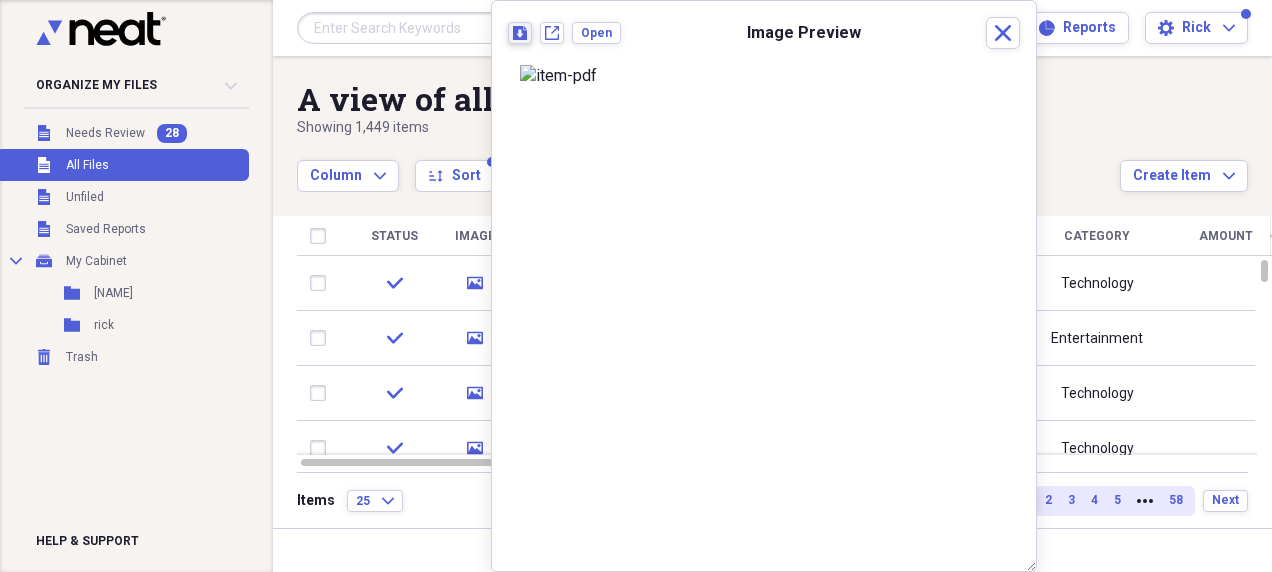 click on "Download" 